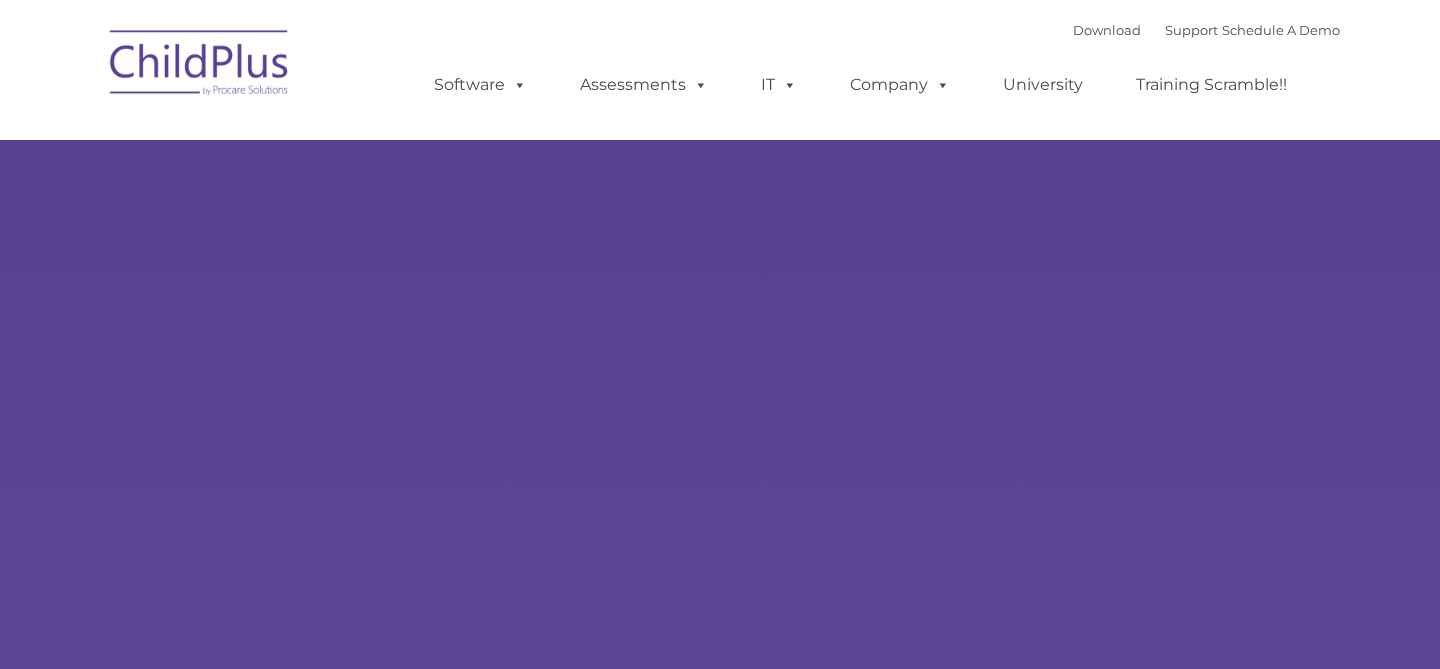 scroll, scrollTop: 0, scrollLeft: 0, axis: both 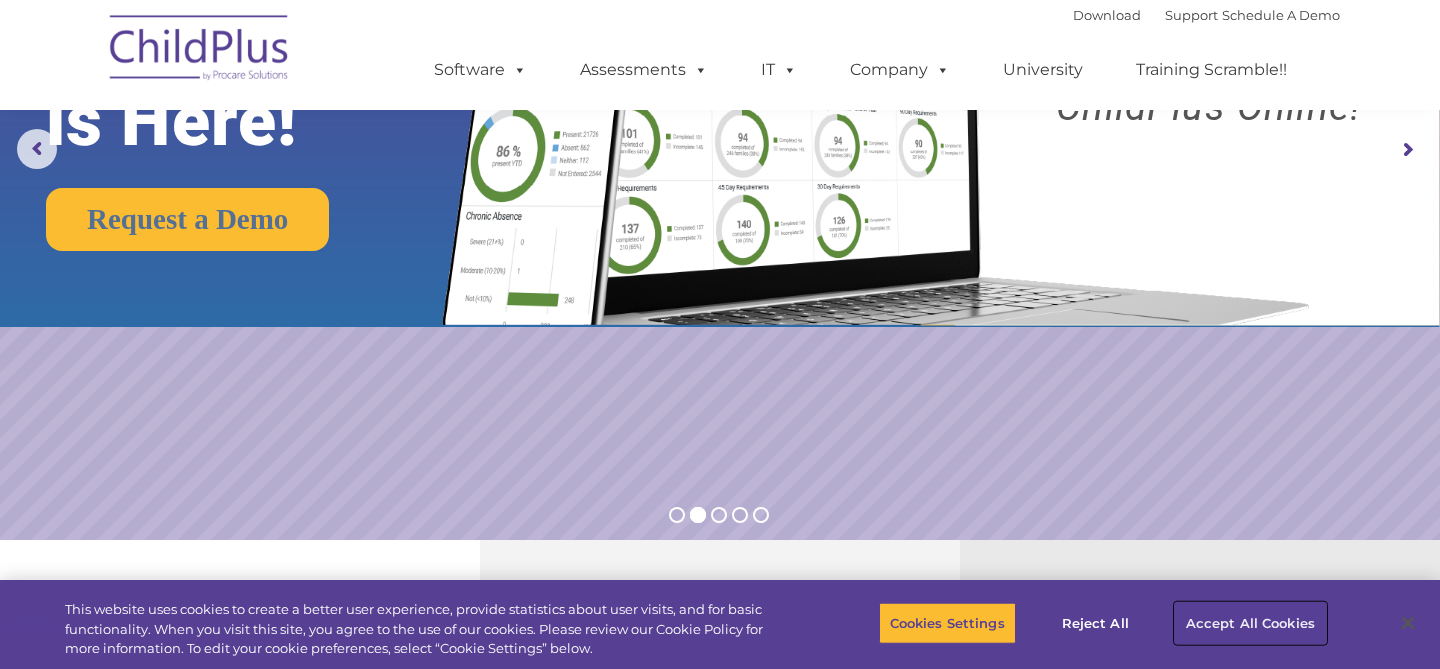 click on "Accept All Cookies" at bounding box center (1250, 623) 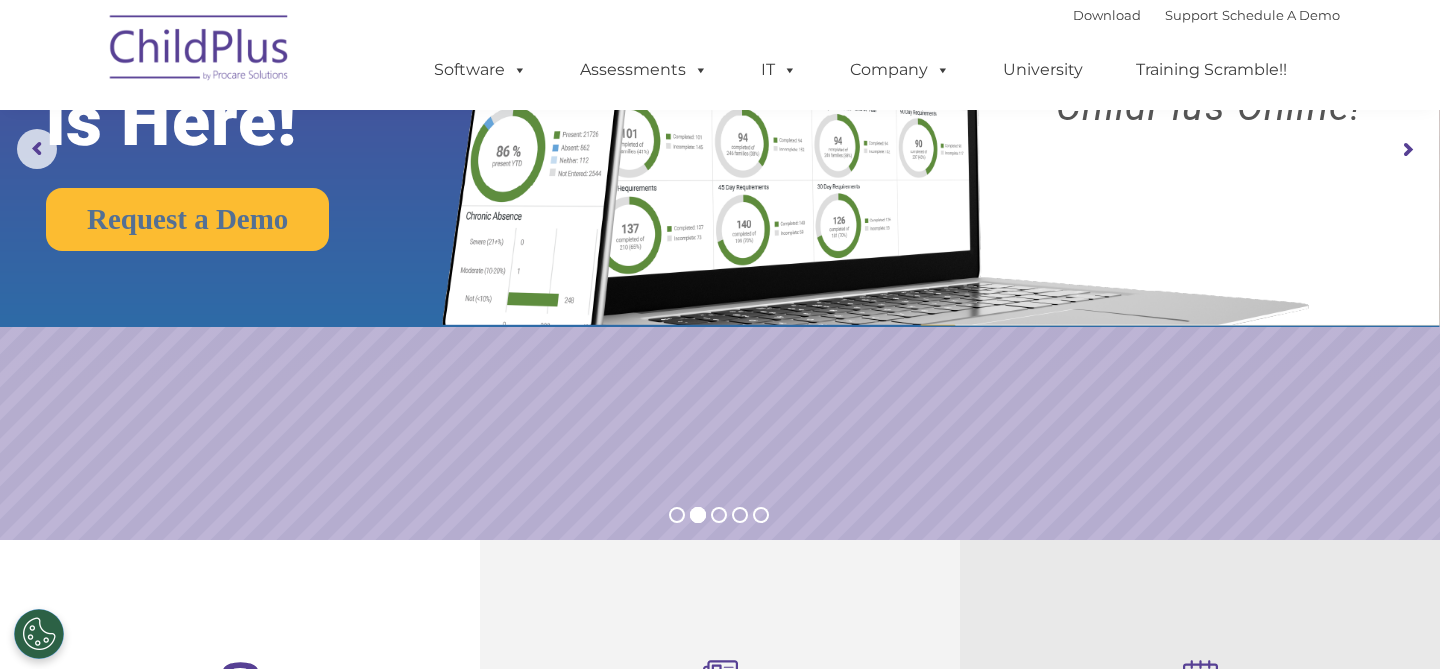 scroll, scrollTop: 0, scrollLeft: 0, axis: both 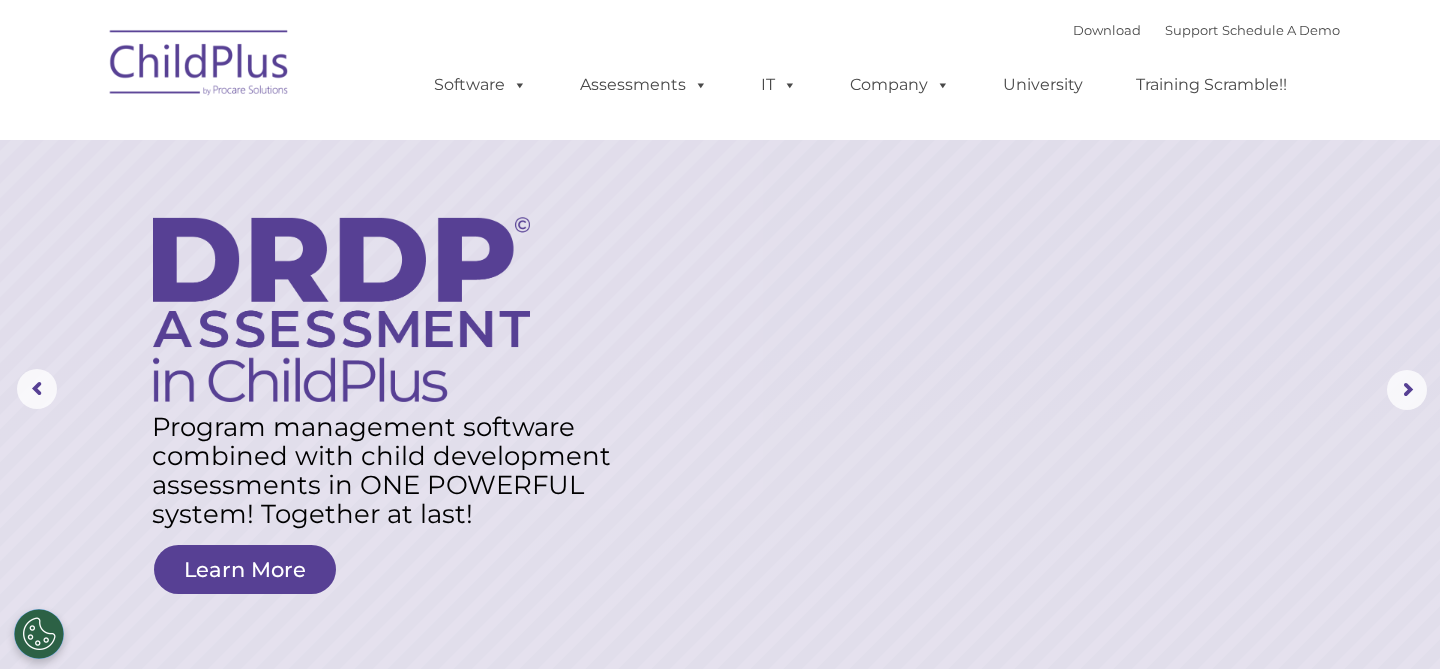 click at bounding box center (200, 66) 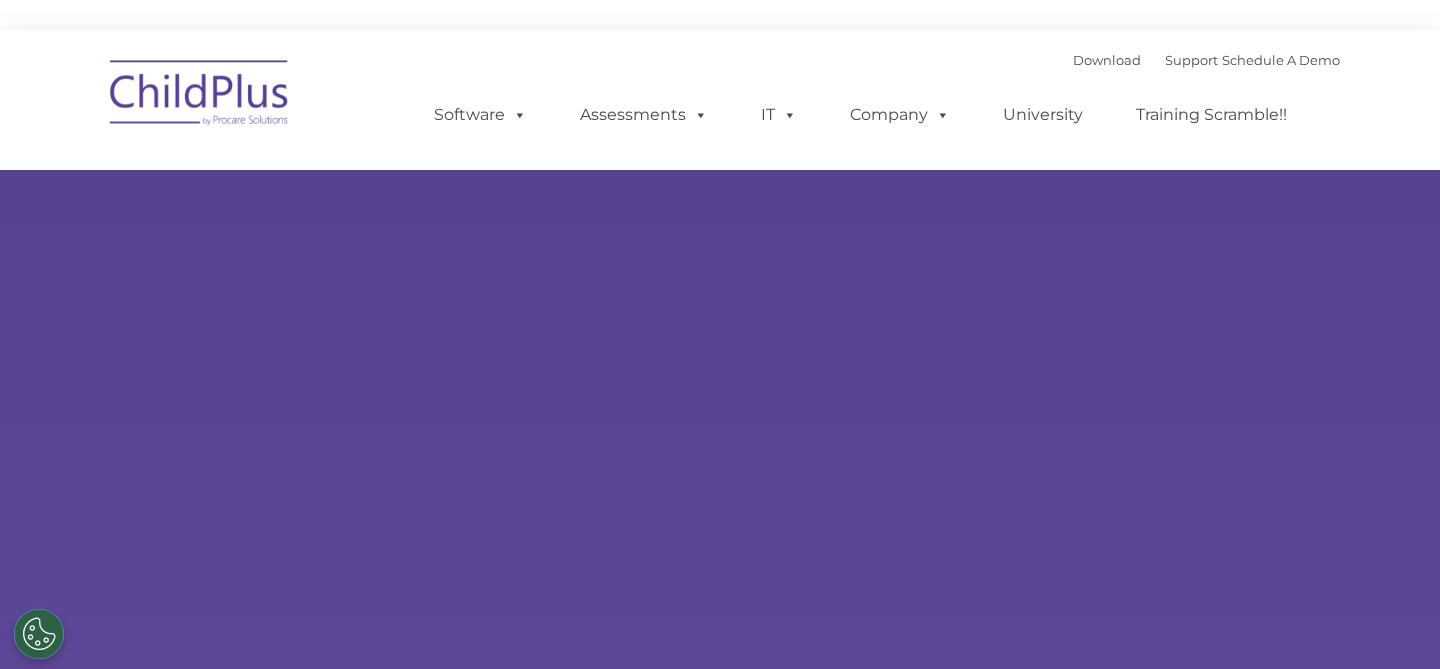 type on "" 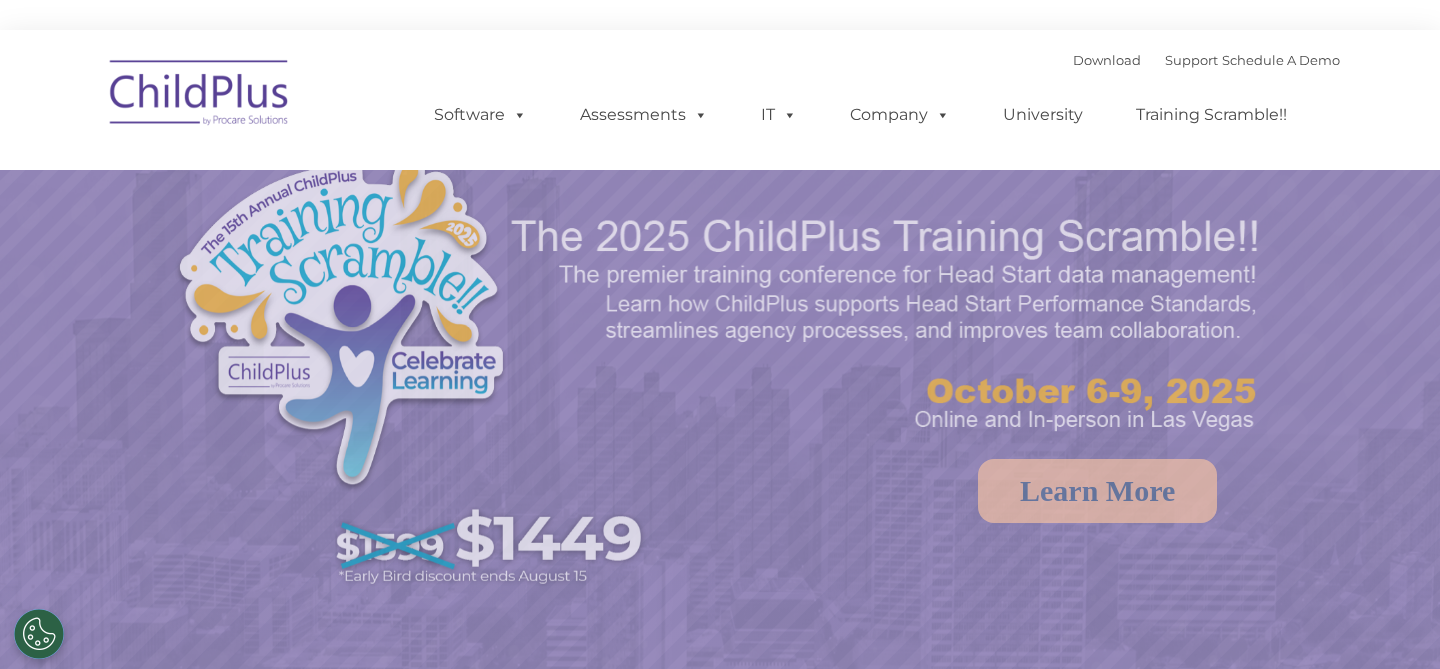 select on "MEDIUM" 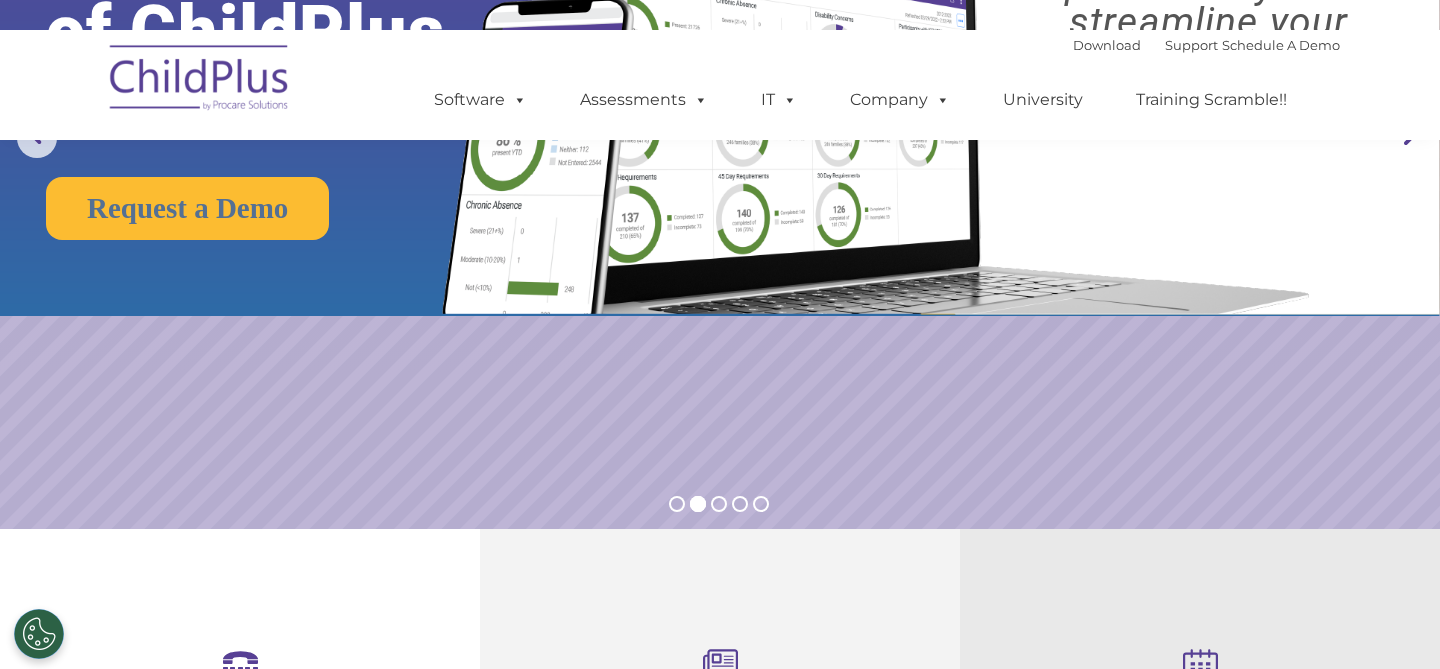 scroll, scrollTop: 0, scrollLeft: 0, axis: both 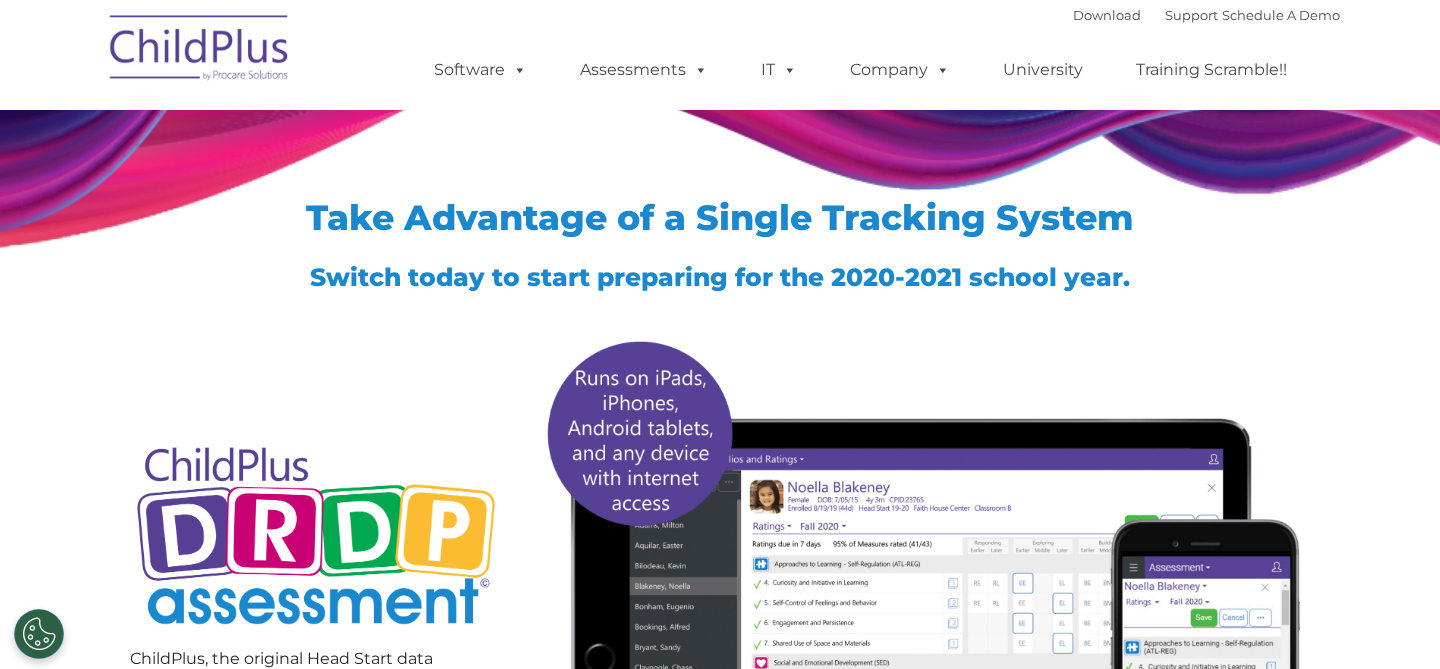 click at bounding box center (921, 622) 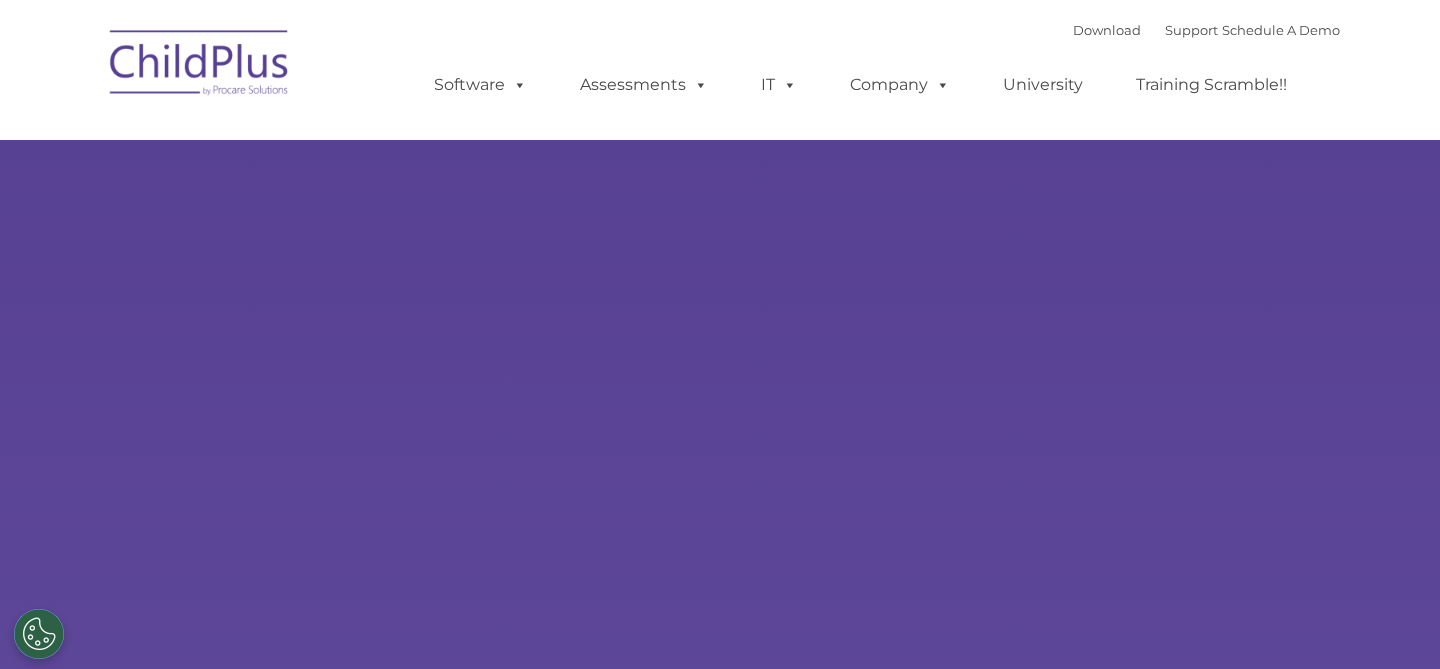 type on "" 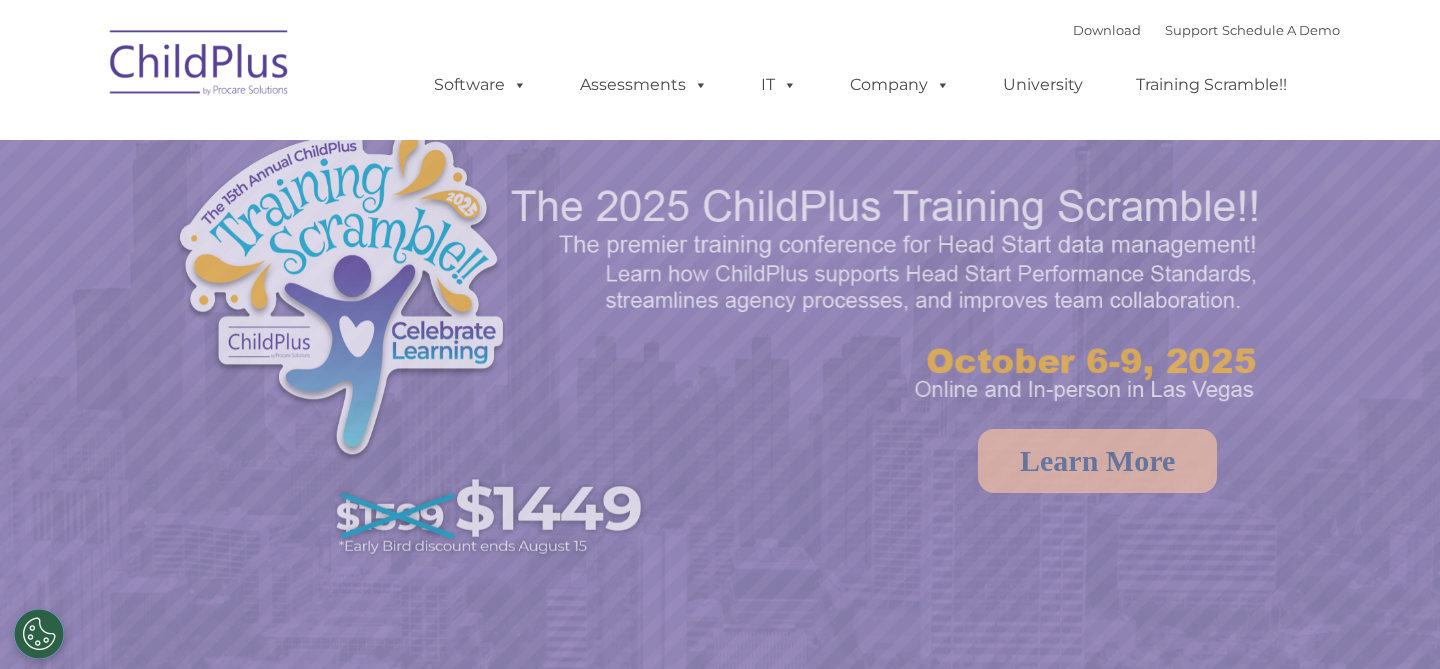 select on "MEDIUM" 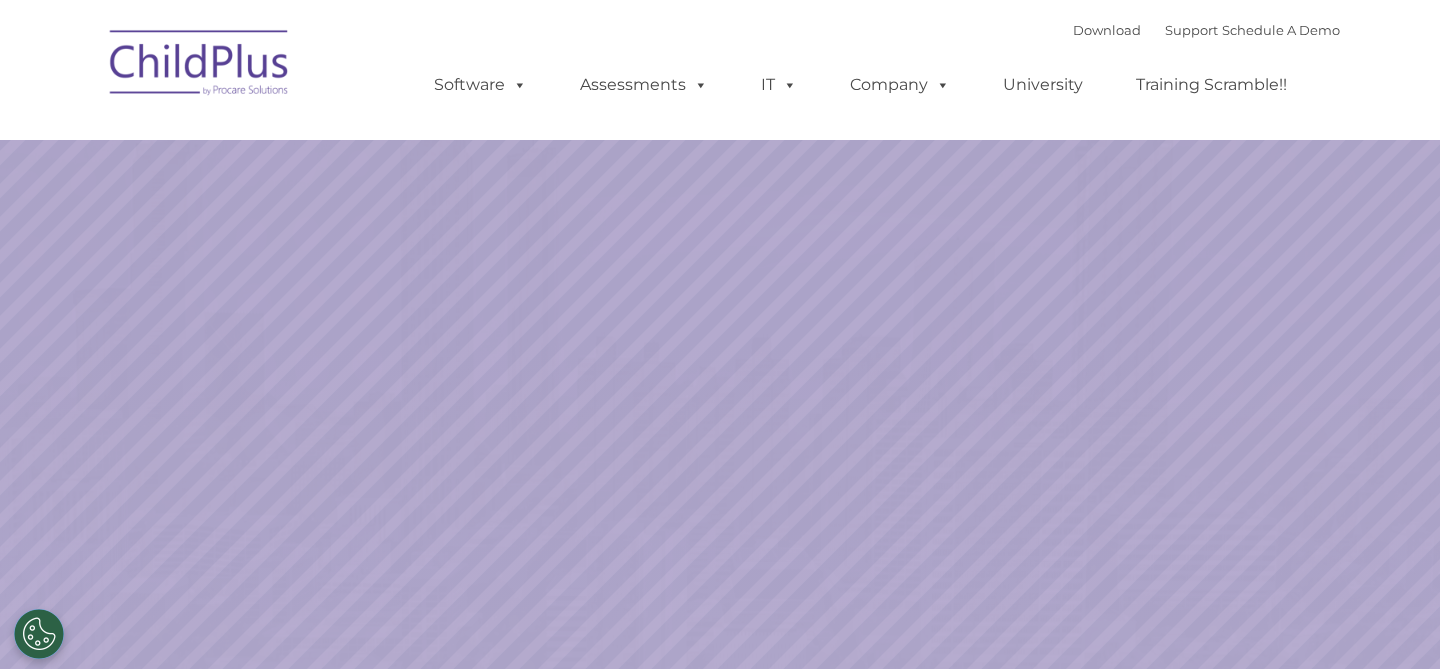 scroll, scrollTop: 0, scrollLeft: 0, axis: both 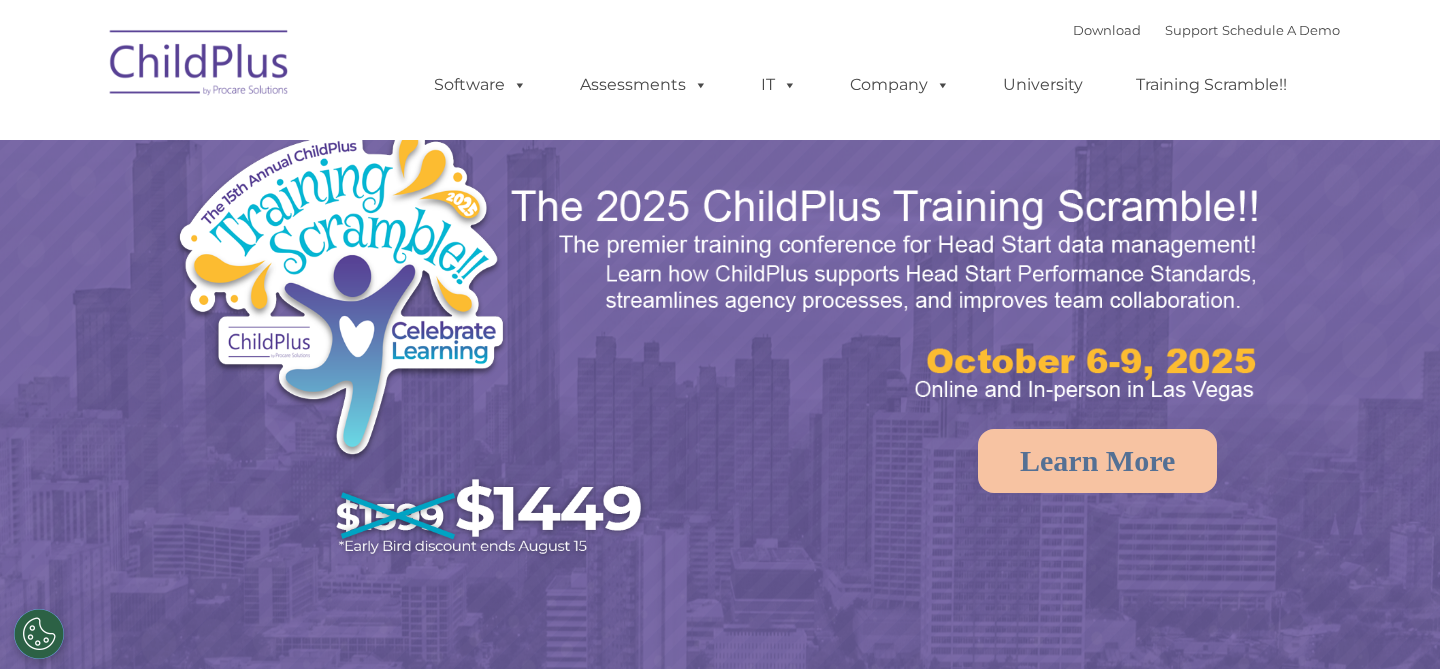 select on "MEDIUM" 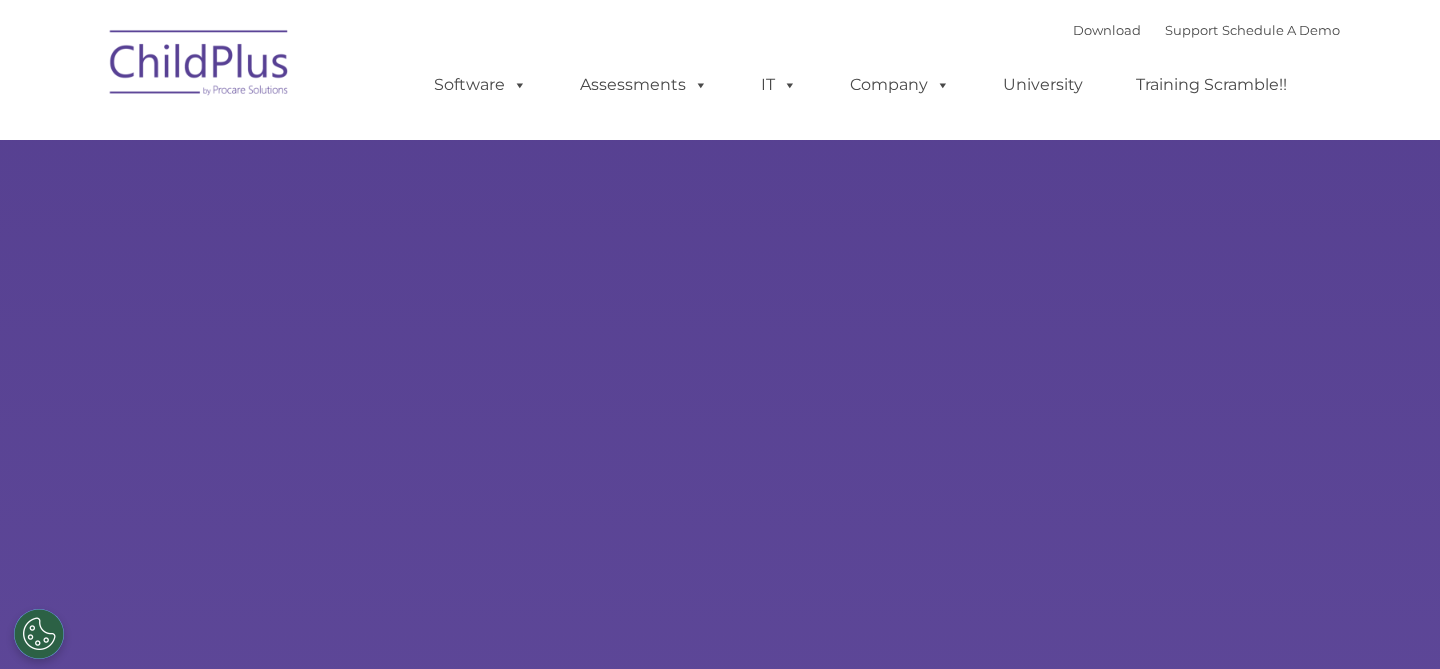 scroll, scrollTop: 0, scrollLeft: 0, axis: both 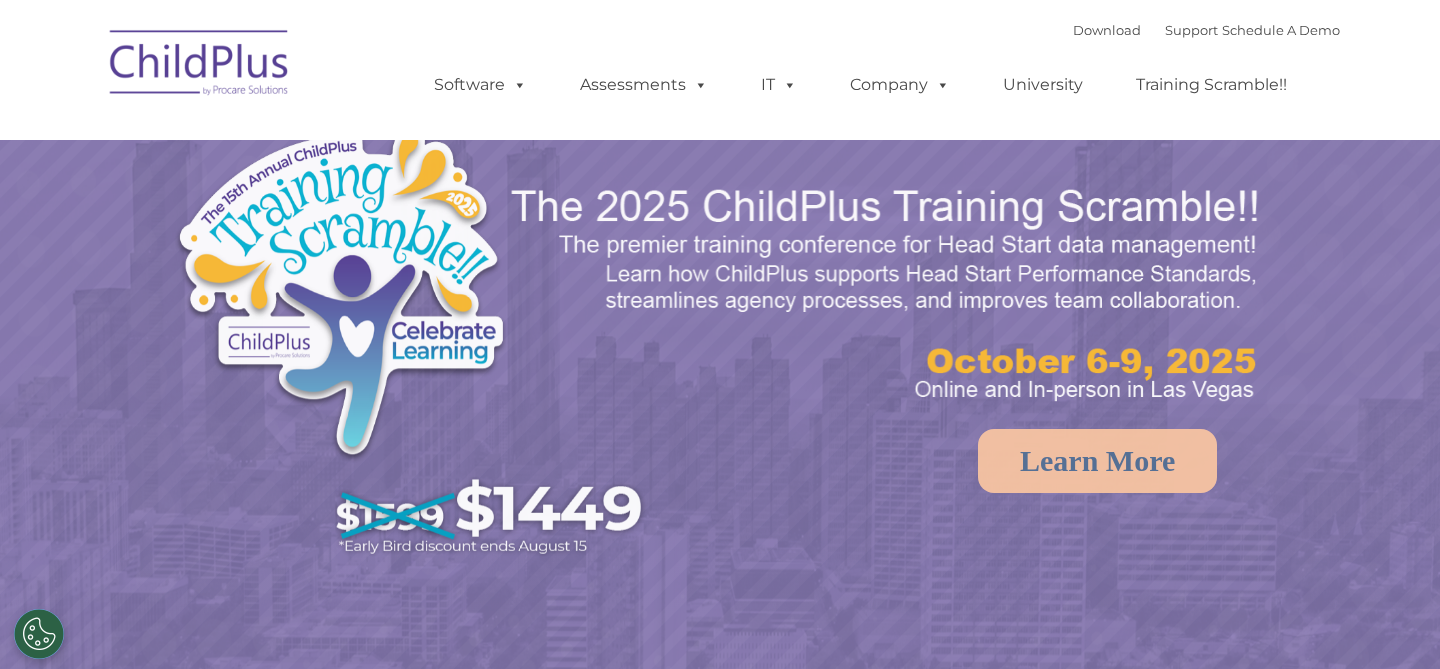 select on "MEDIUM" 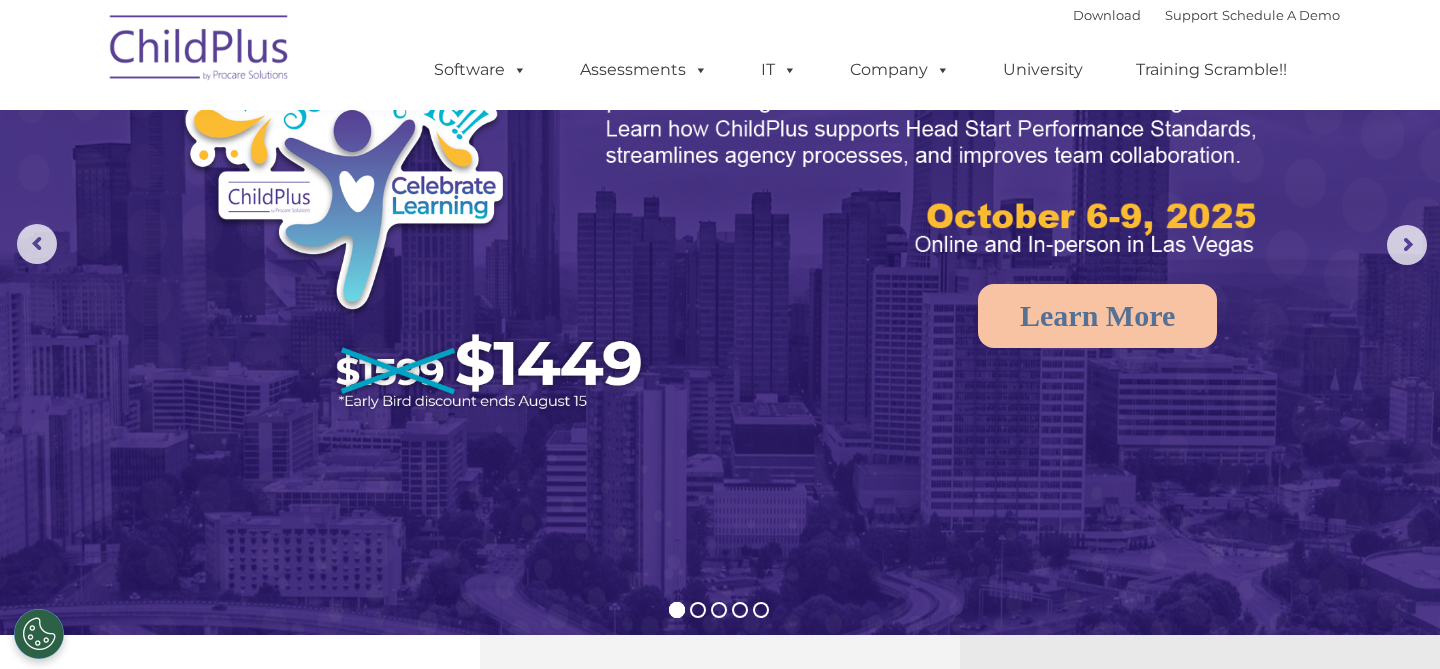 scroll, scrollTop: 0, scrollLeft: 0, axis: both 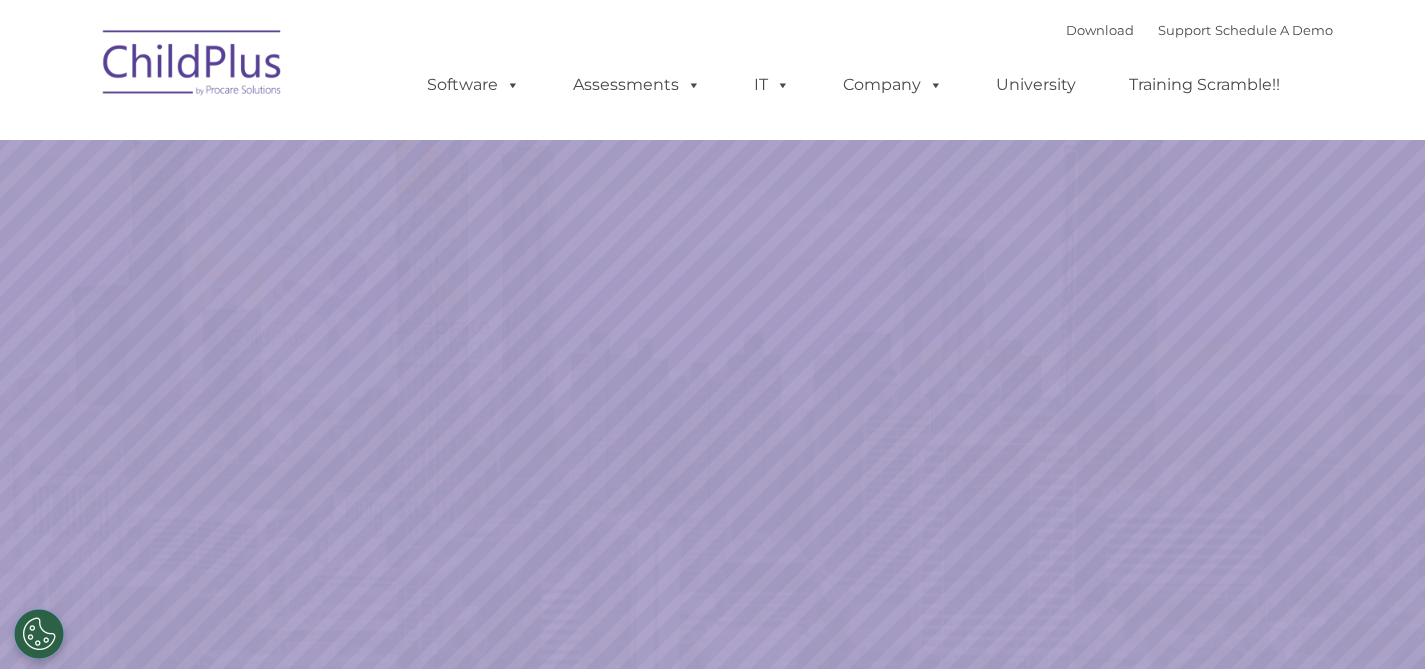 select on "MEDIUM" 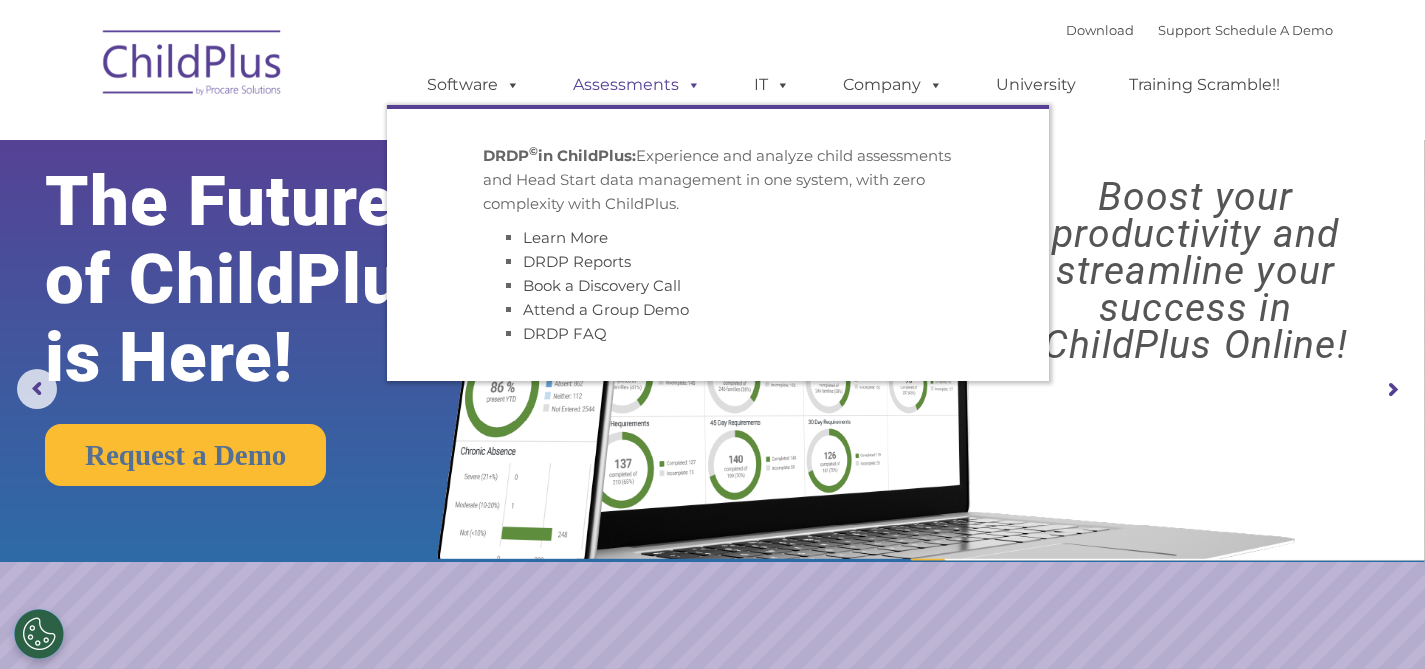 click on "Assessments" at bounding box center [637, 85] 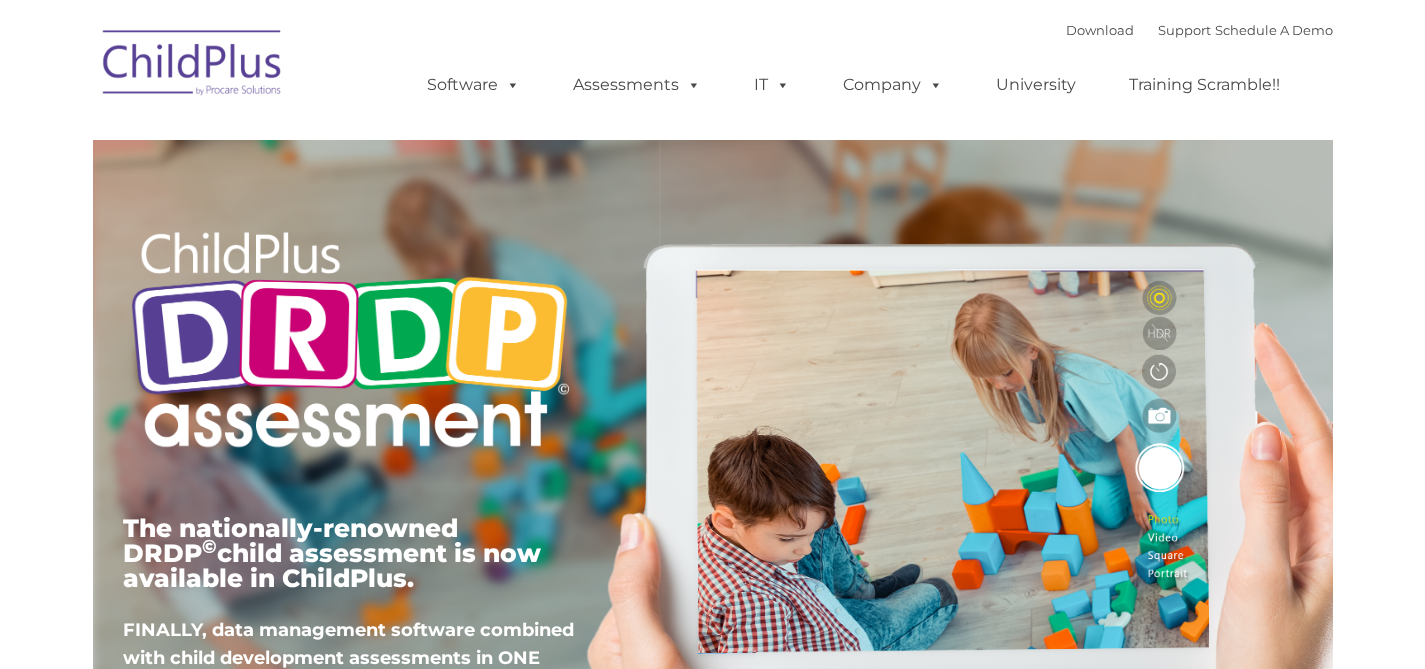 scroll, scrollTop: 0, scrollLeft: 0, axis: both 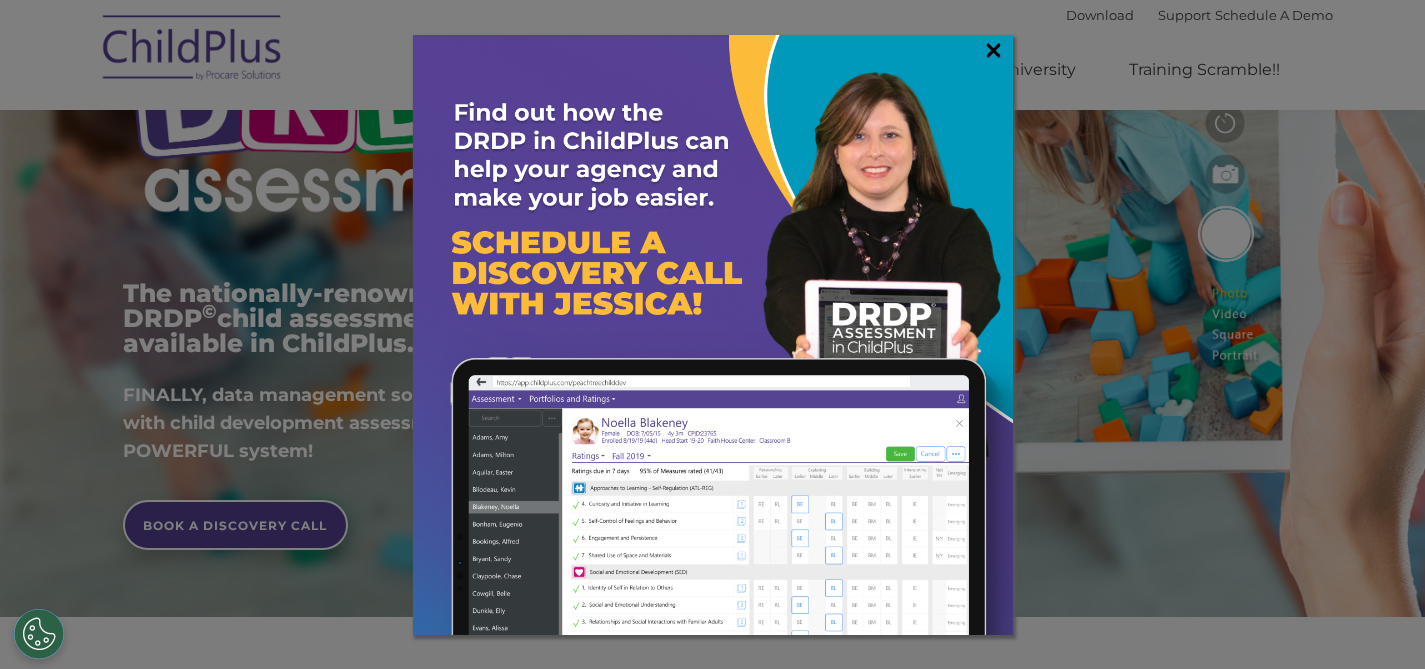 click on "×" at bounding box center (993, 50) 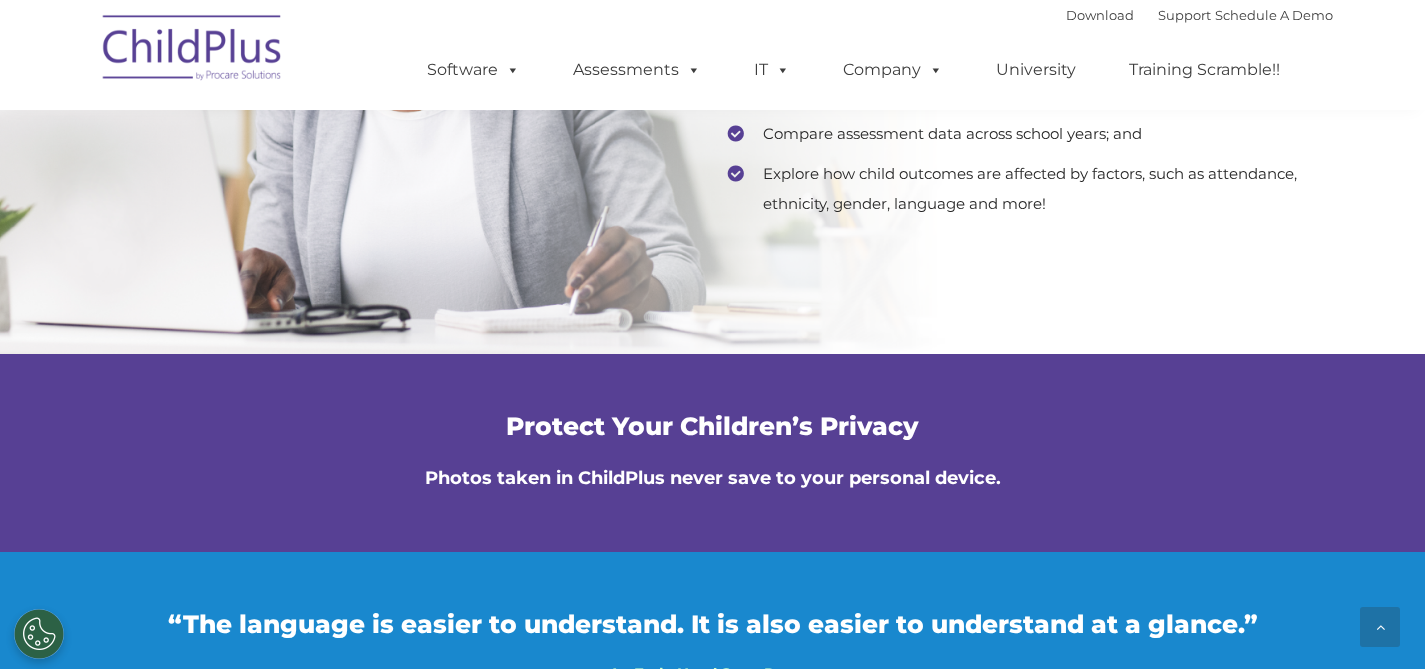 scroll, scrollTop: 0, scrollLeft: 0, axis: both 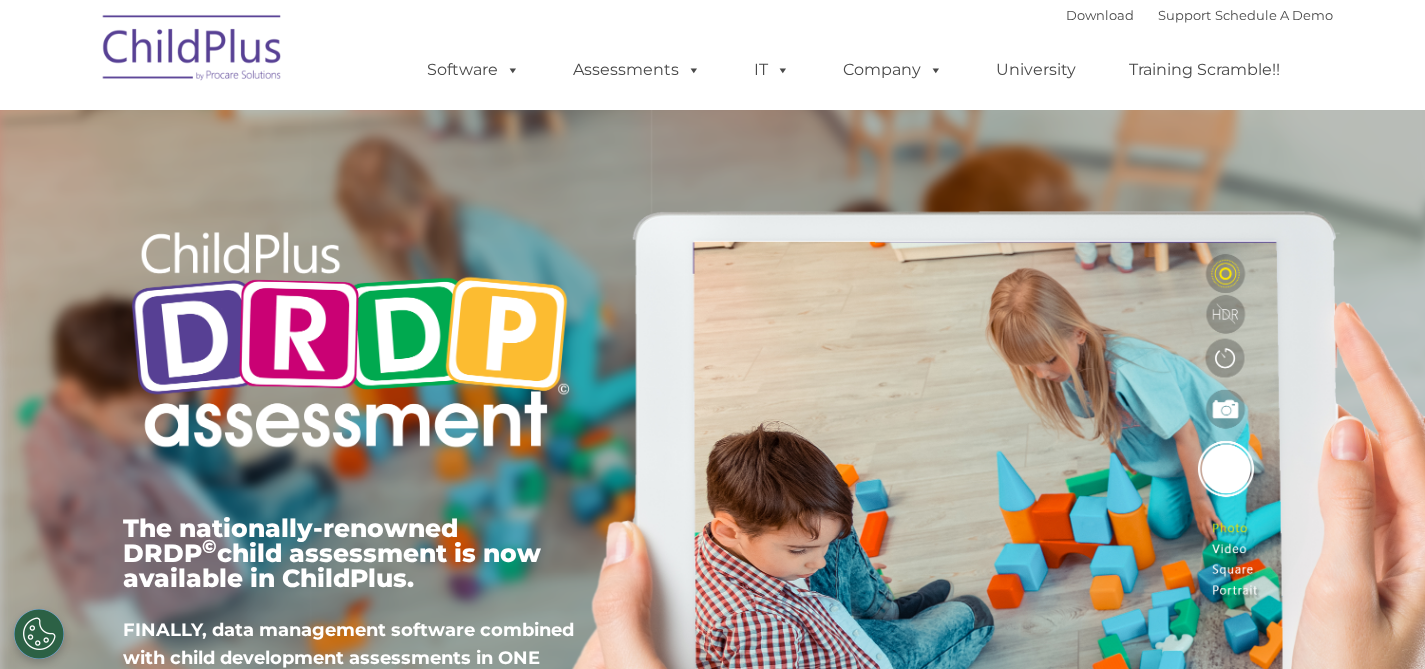 click at bounding box center [193, 51] 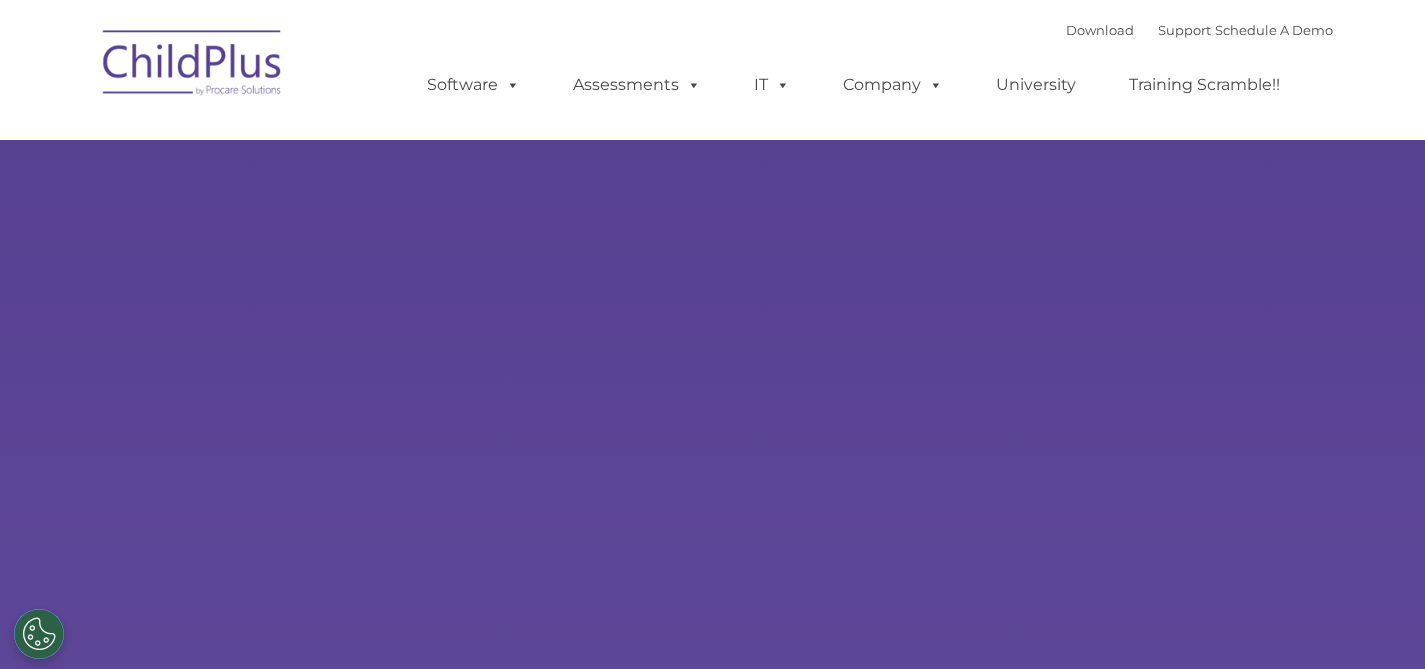 scroll, scrollTop: 0, scrollLeft: 0, axis: both 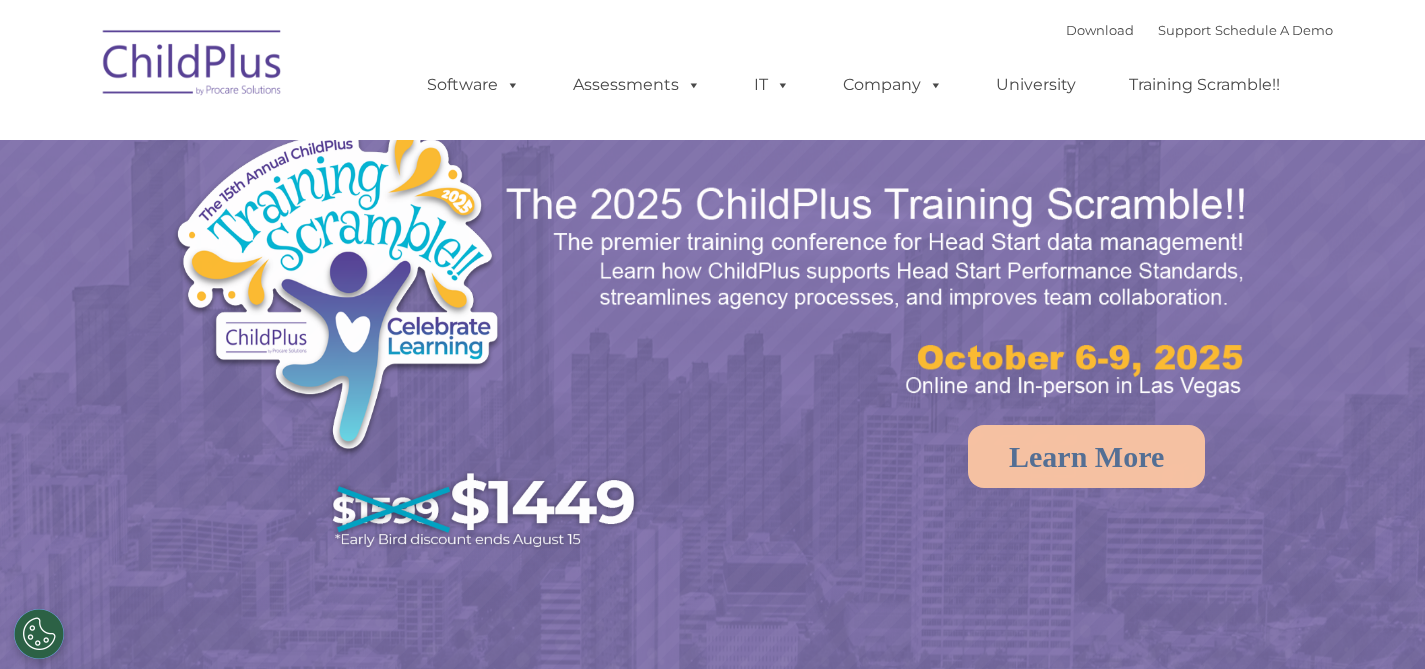 select on "MEDIUM" 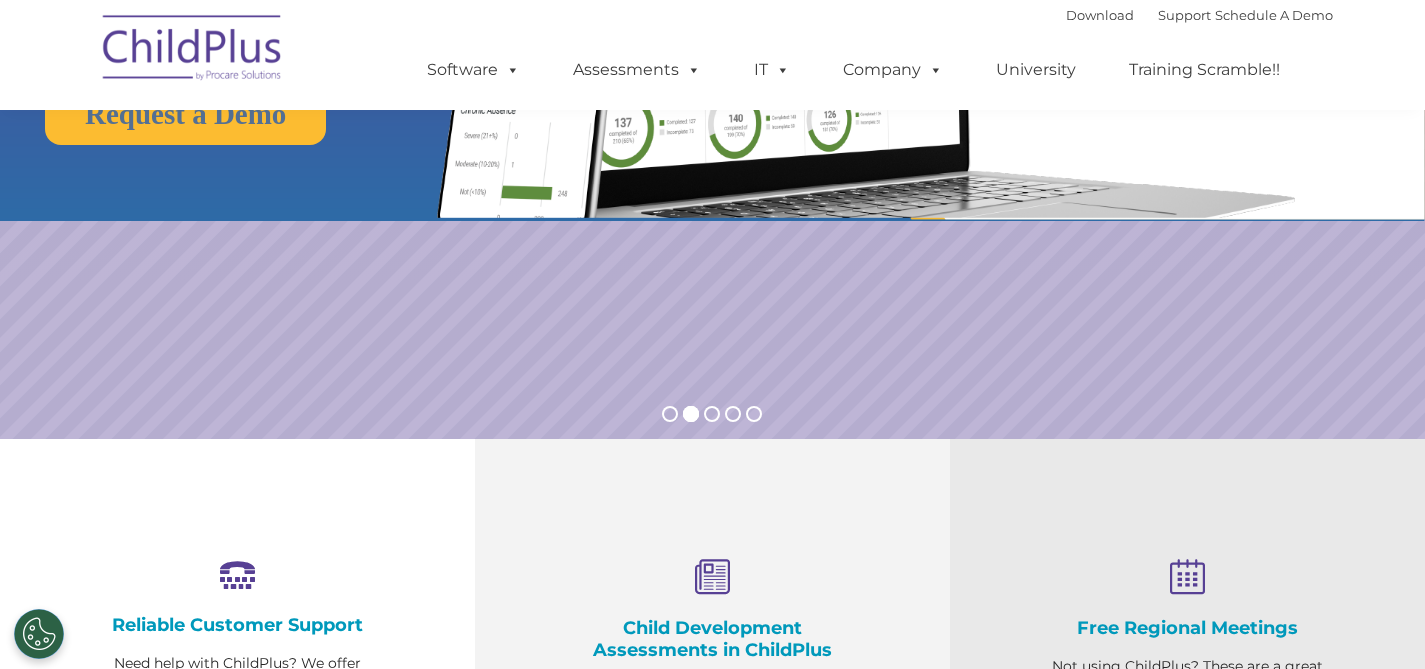 scroll, scrollTop: 0, scrollLeft: 0, axis: both 